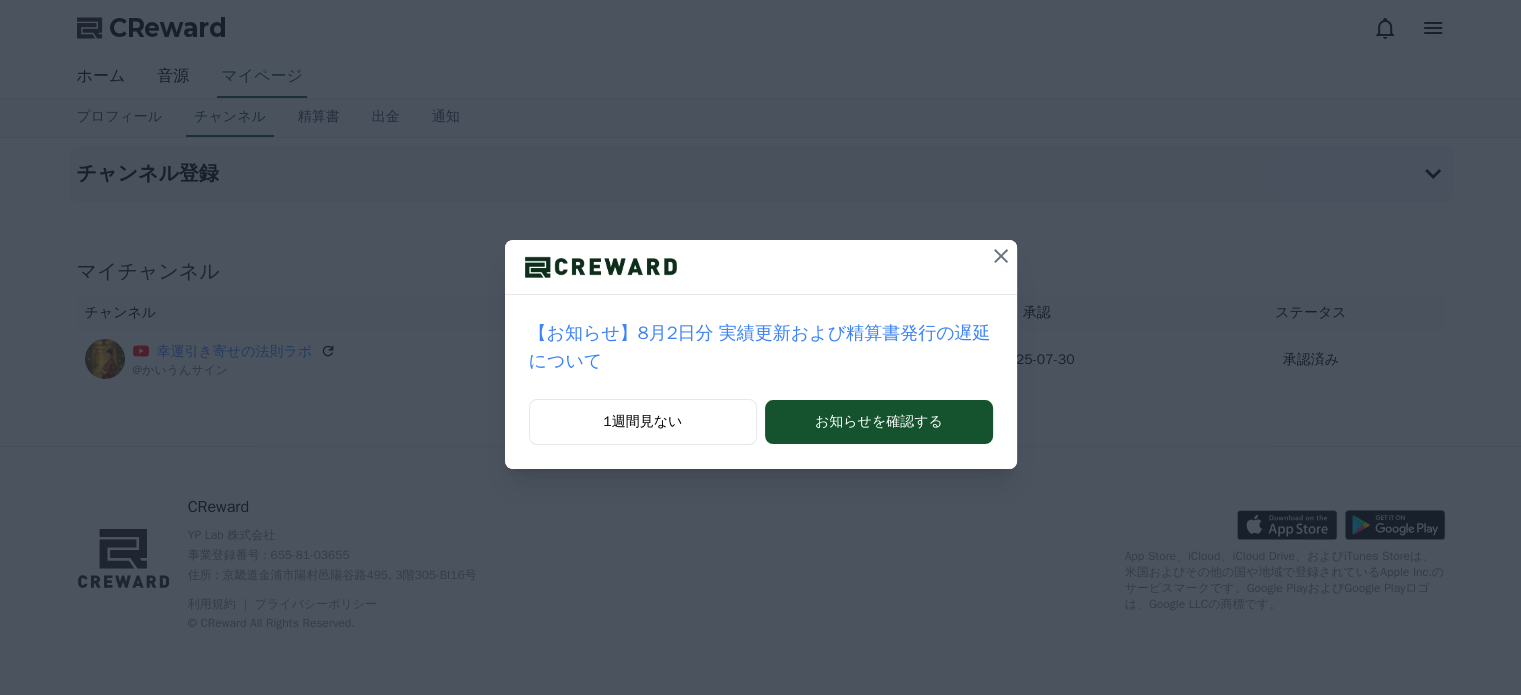 scroll, scrollTop: 0, scrollLeft: 0, axis: both 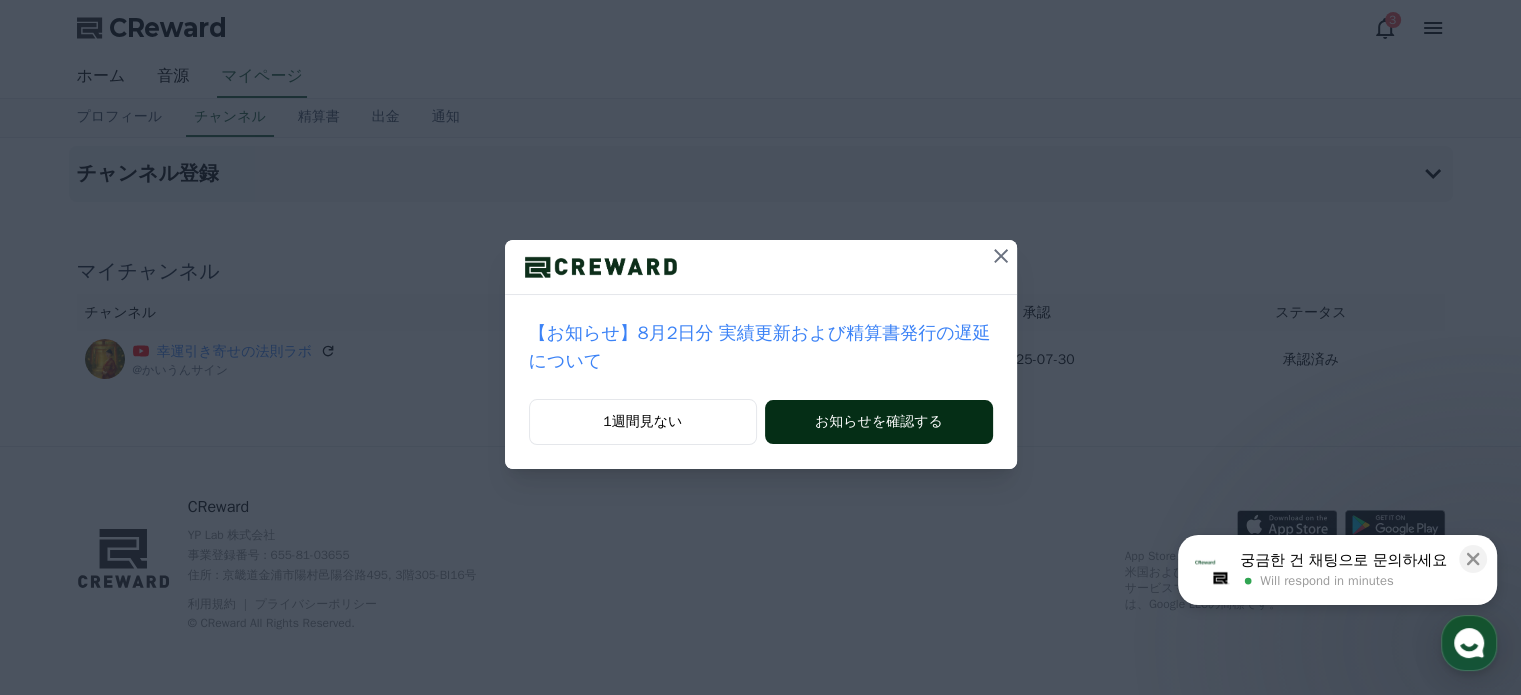 click on "お知らせを確認する" at bounding box center [878, 422] 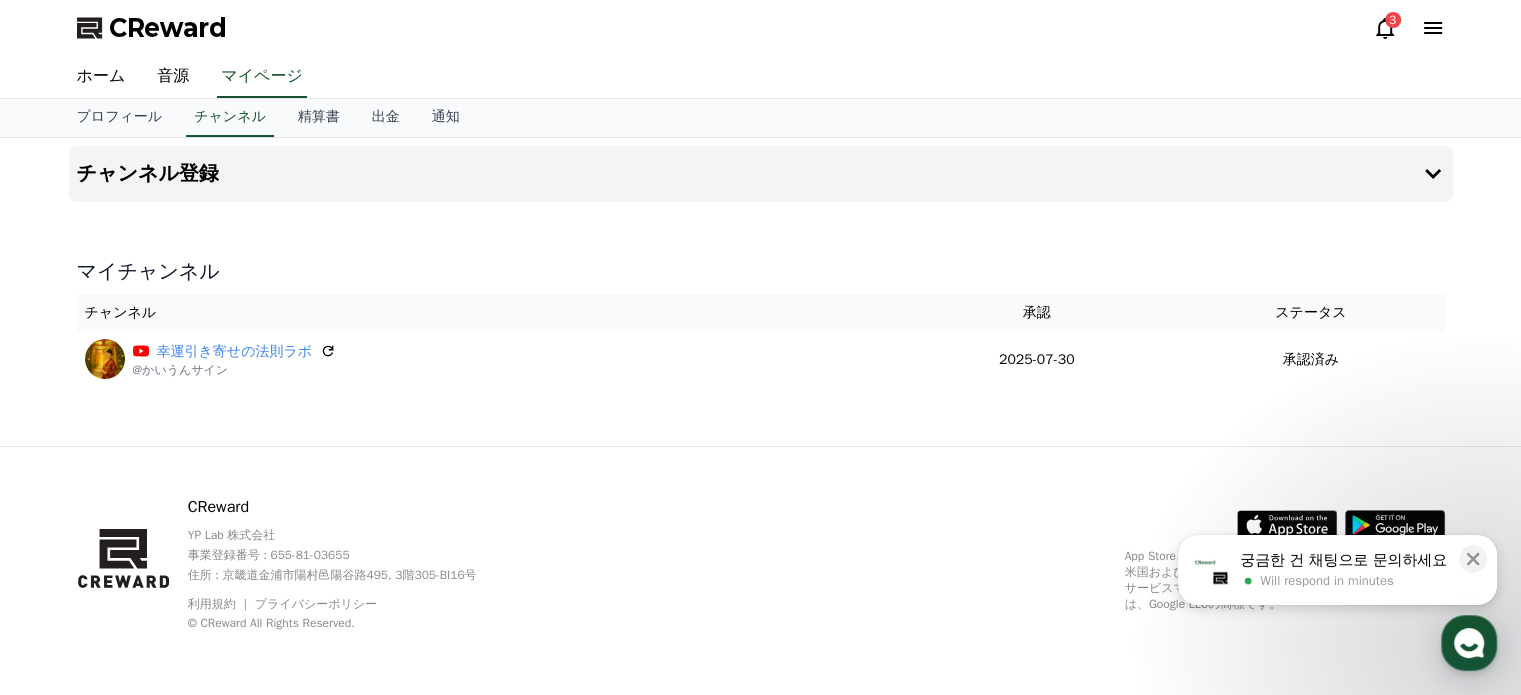 click 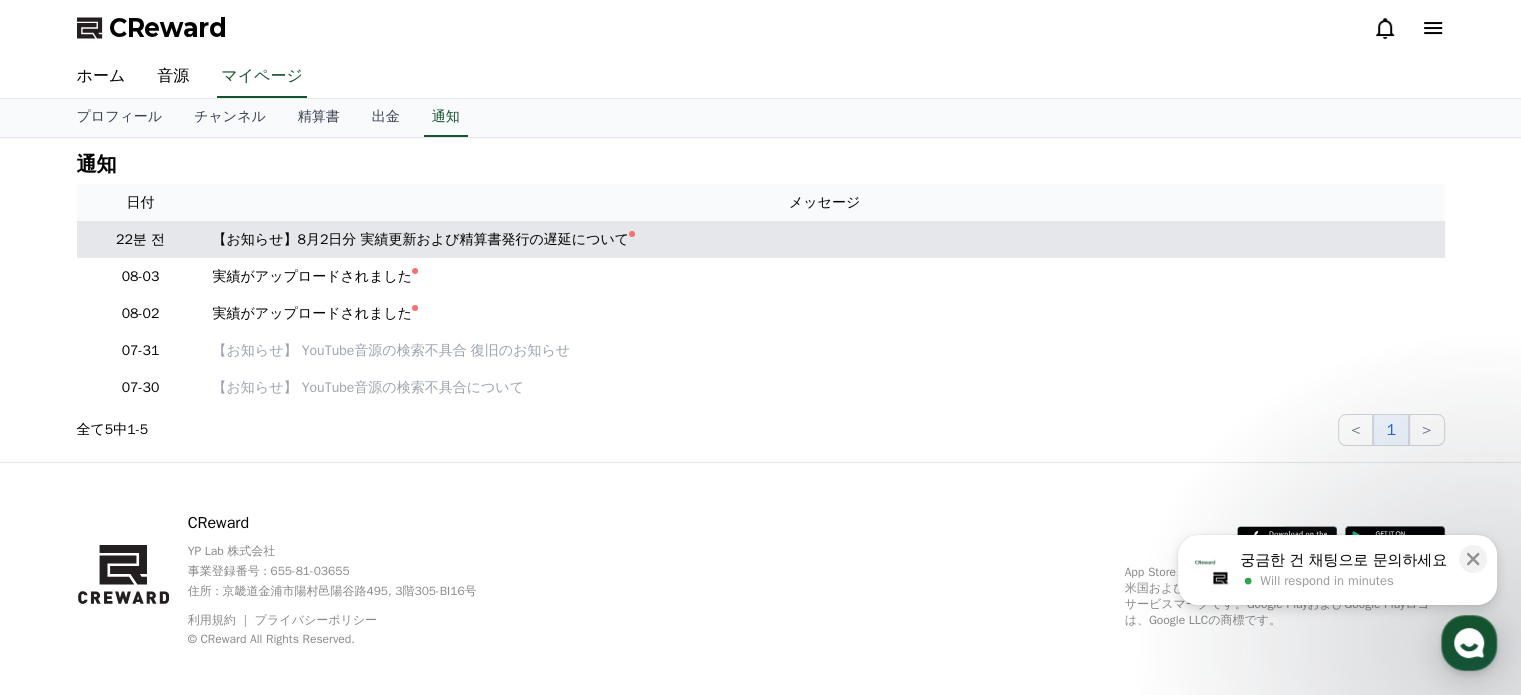 click on "【お知らせ】8月2日分 実績更新および精算書発行の遅延について" at bounding box center [825, 239] 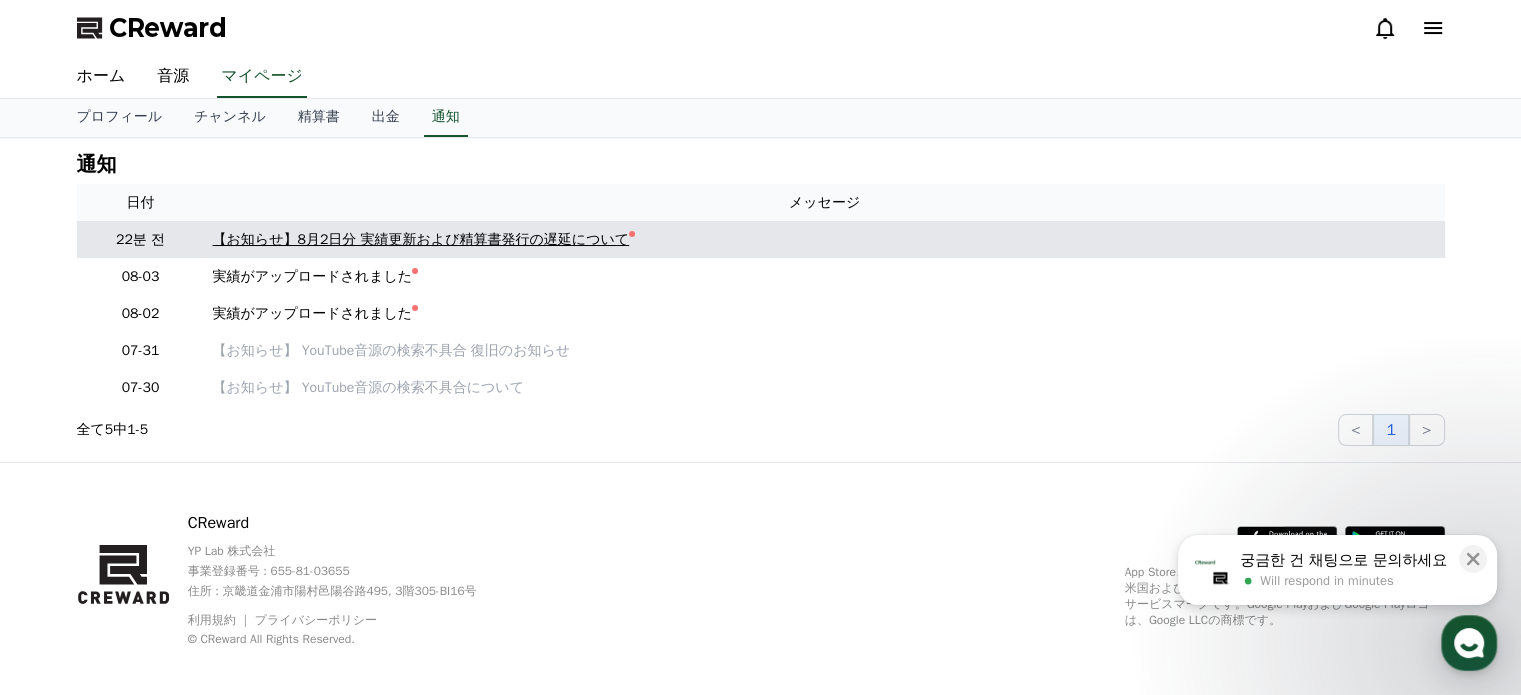 click on "【お知らせ】8月2日分 実績更新および精算書発行の遅延について" at bounding box center [421, 239] 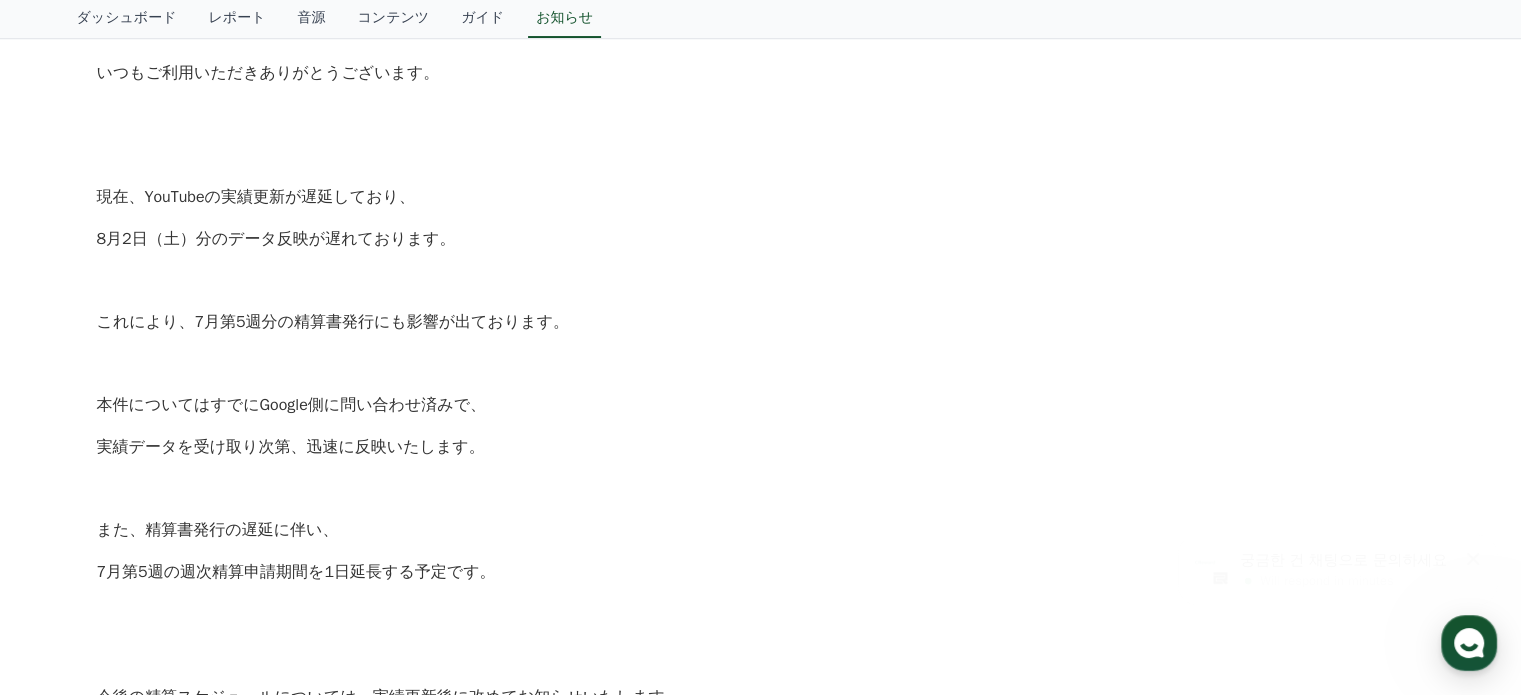 scroll, scrollTop: 500, scrollLeft: 0, axis: vertical 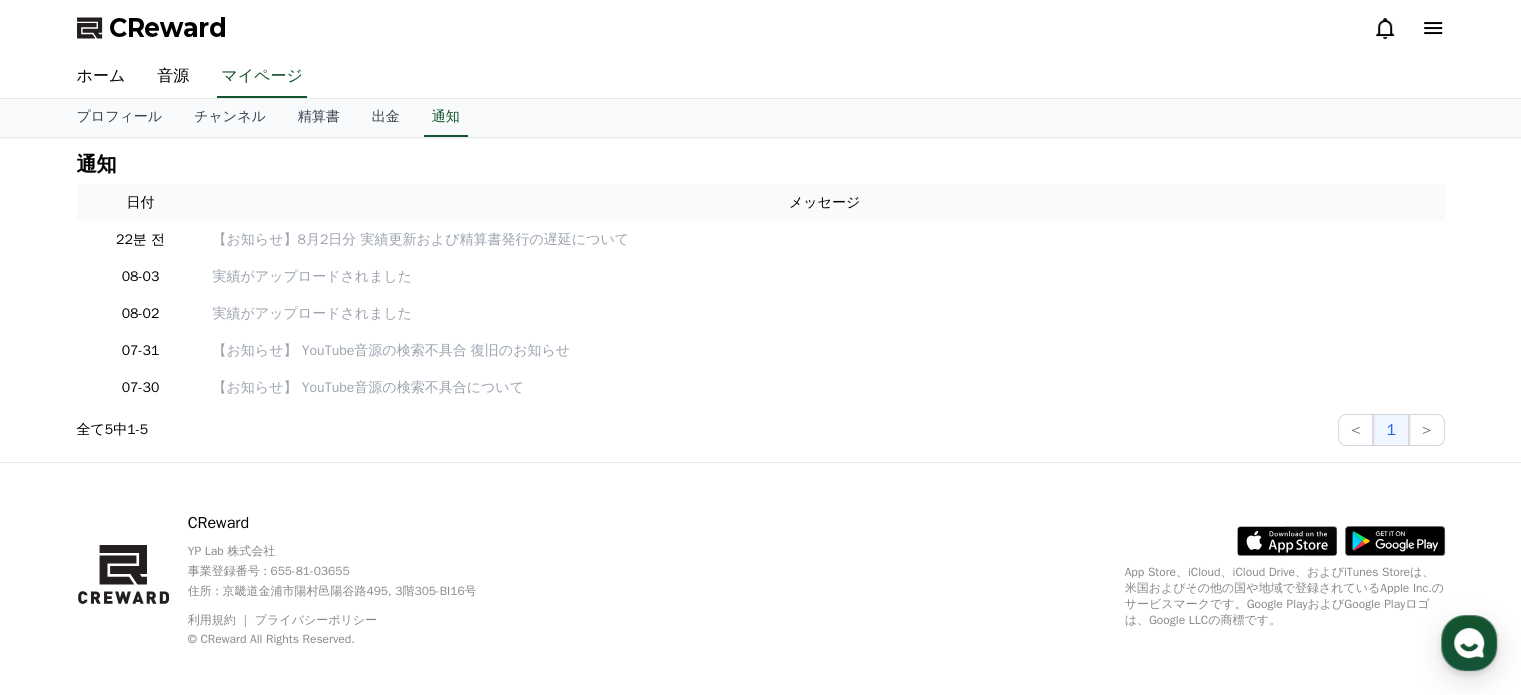 click on "CReward" at bounding box center [168, 28] 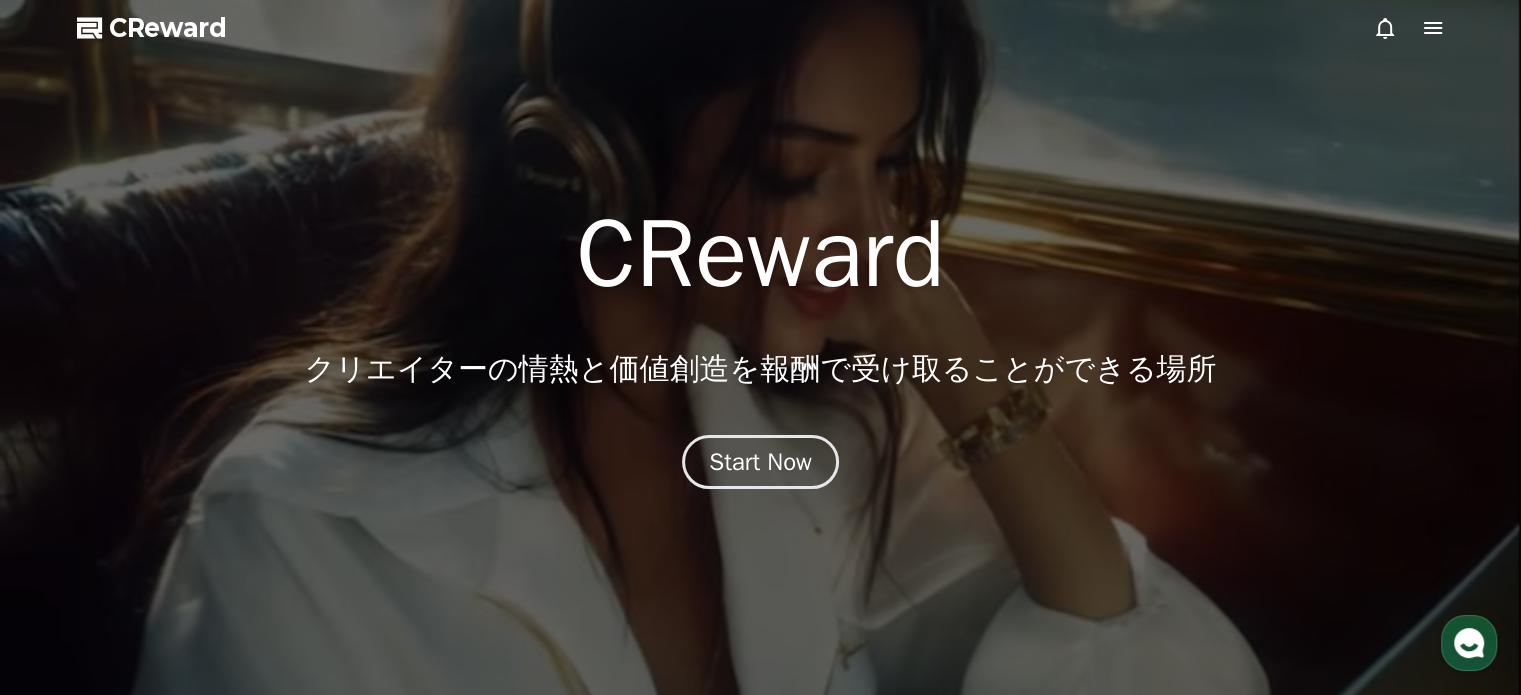click 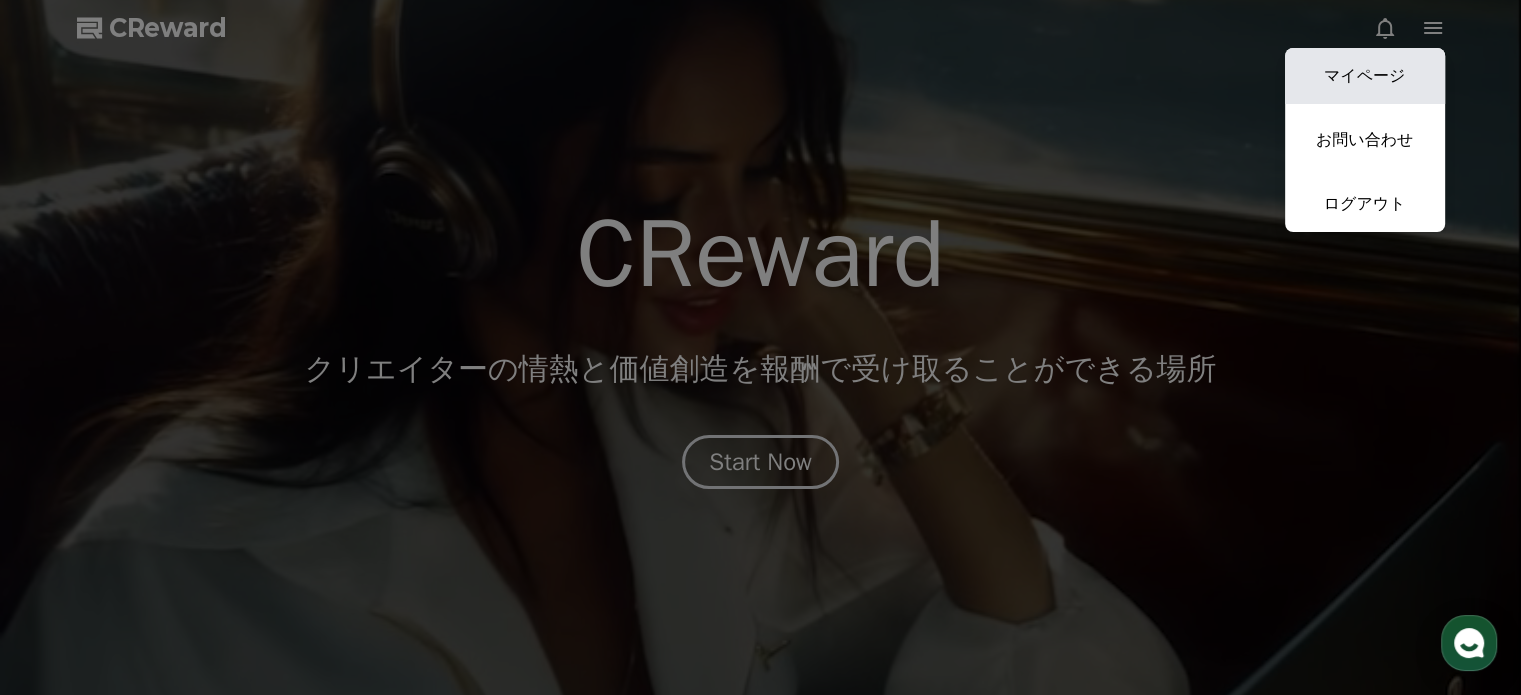 click on "マイページ" at bounding box center (1365, 76) 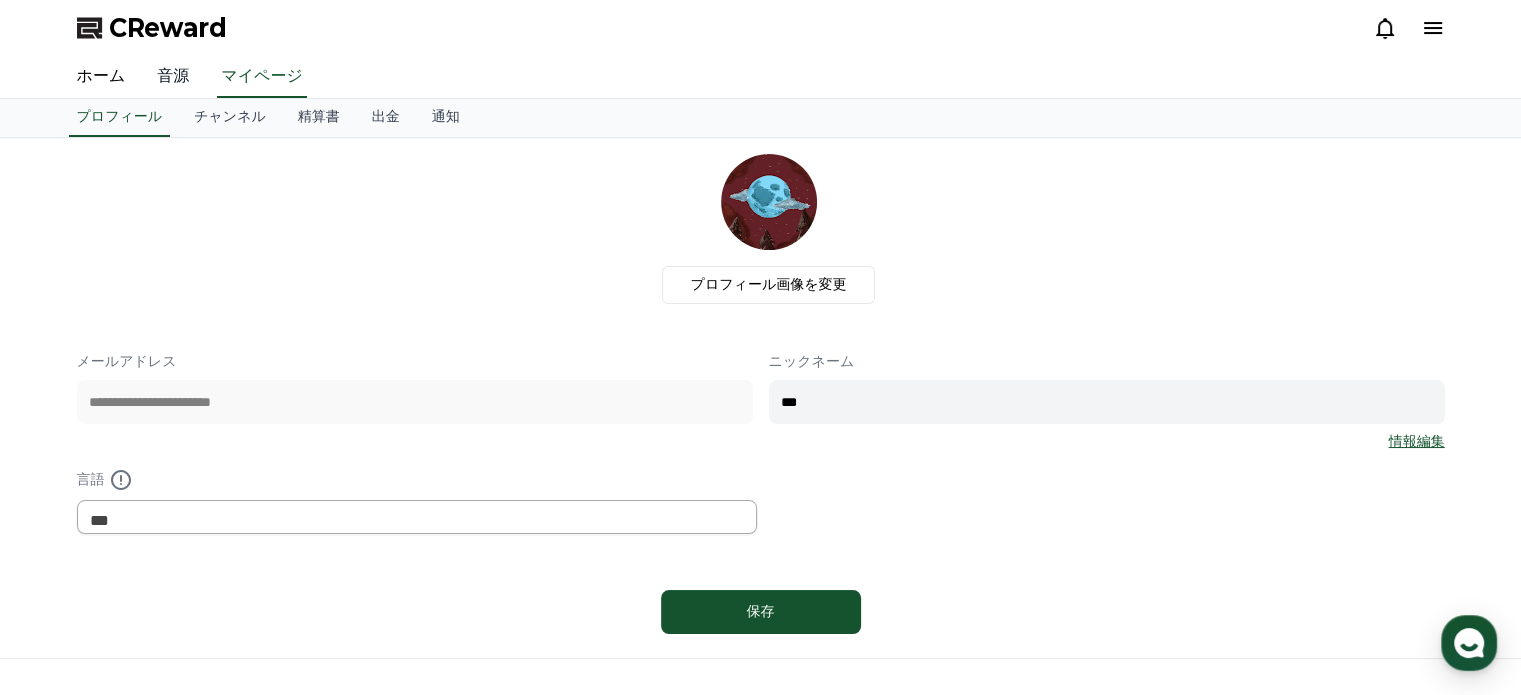 click on "音源" at bounding box center [173, 77] 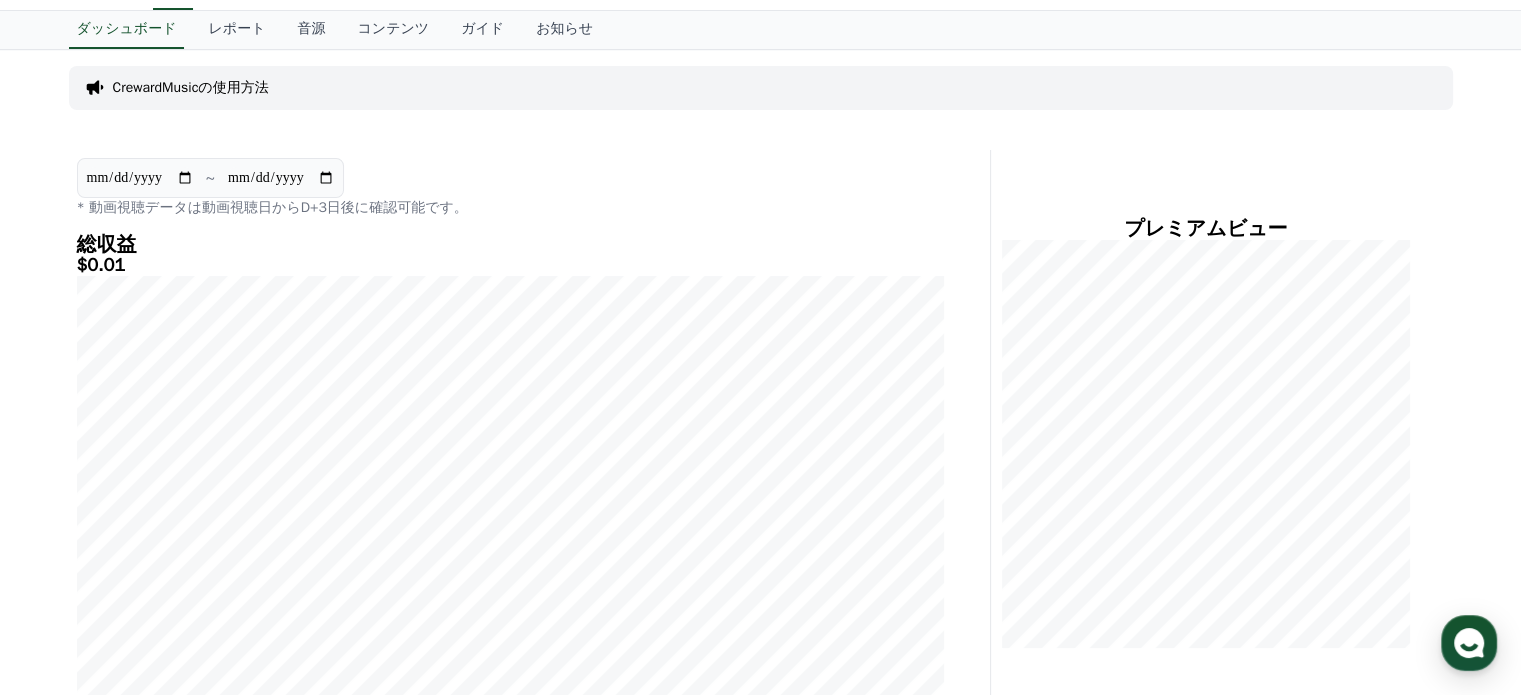 scroll, scrollTop: 0, scrollLeft: 0, axis: both 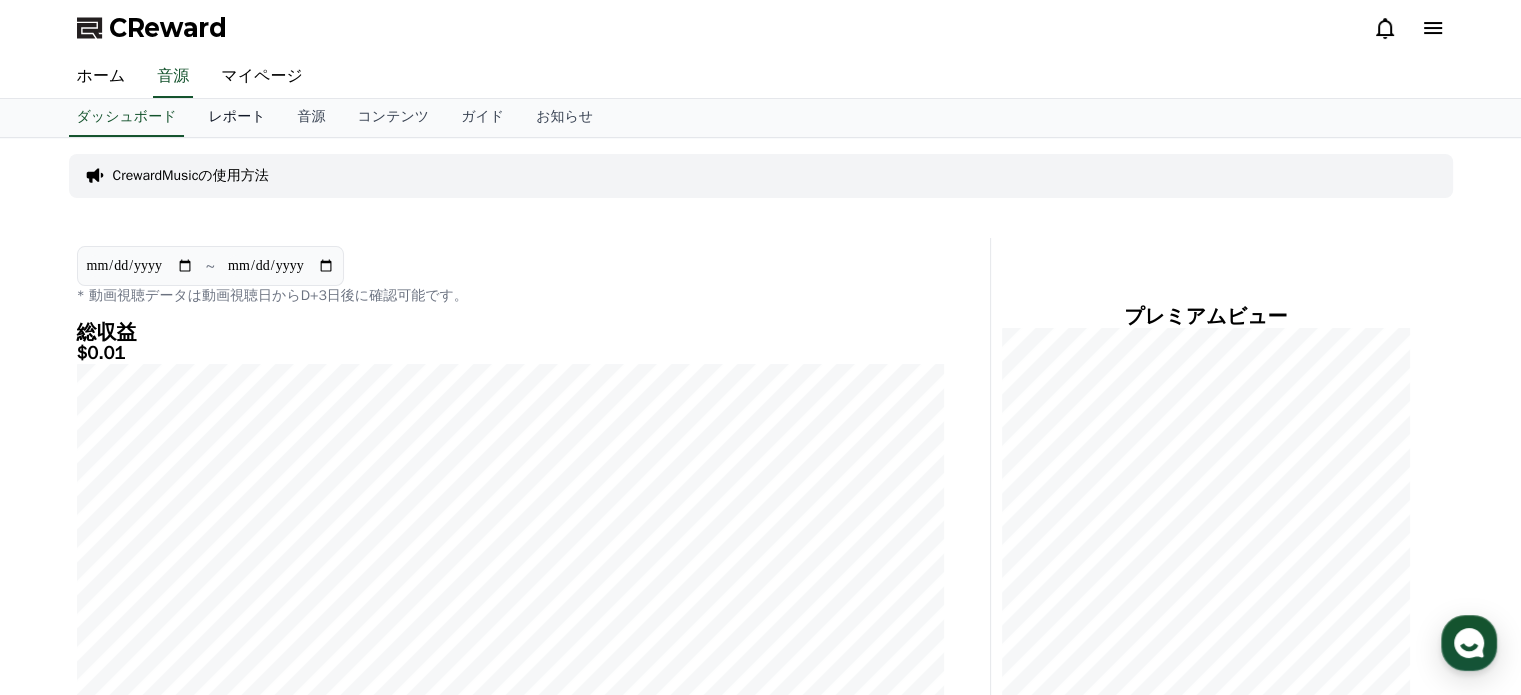 click on "レポート" at bounding box center [236, 118] 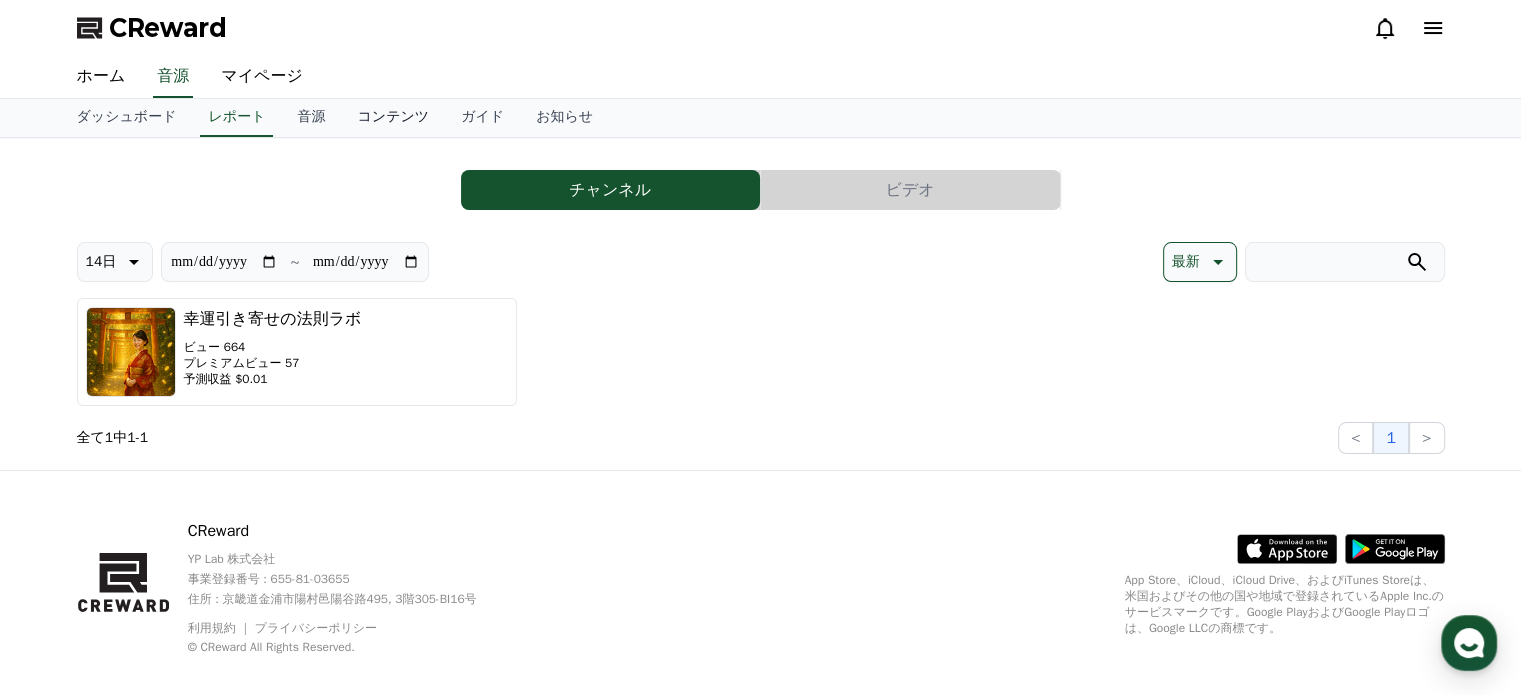click on "コンテンツ" at bounding box center (393, 118) 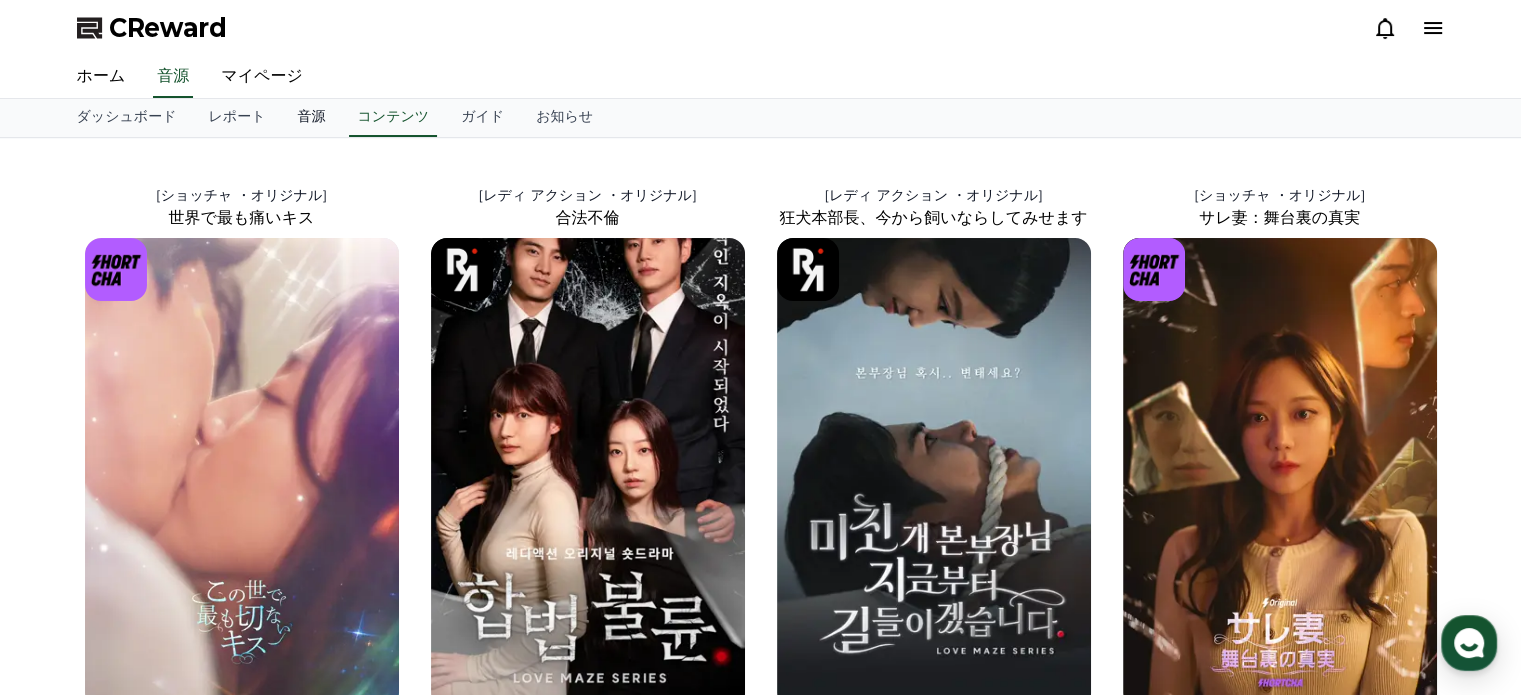 click on "音源" at bounding box center (311, 118) 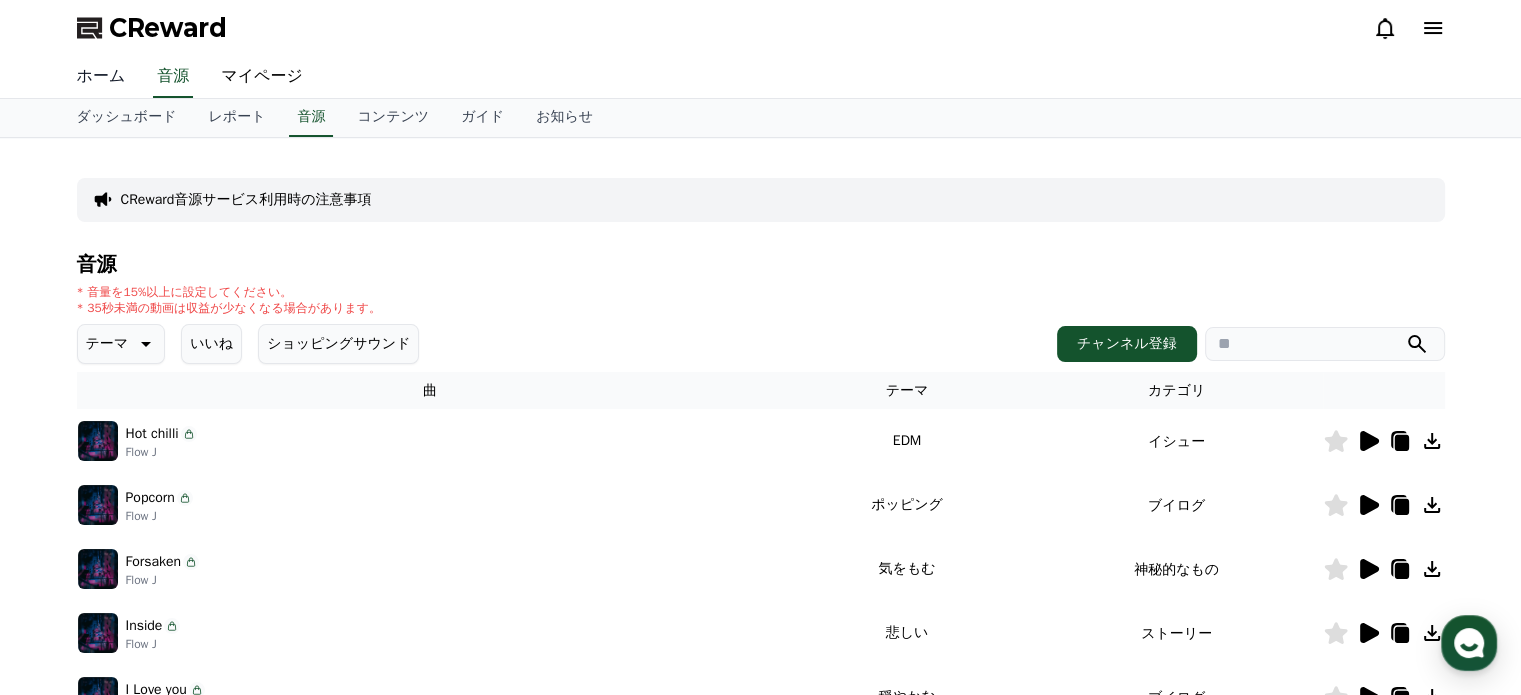 click on "ホーム" at bounding box center [101, 77] 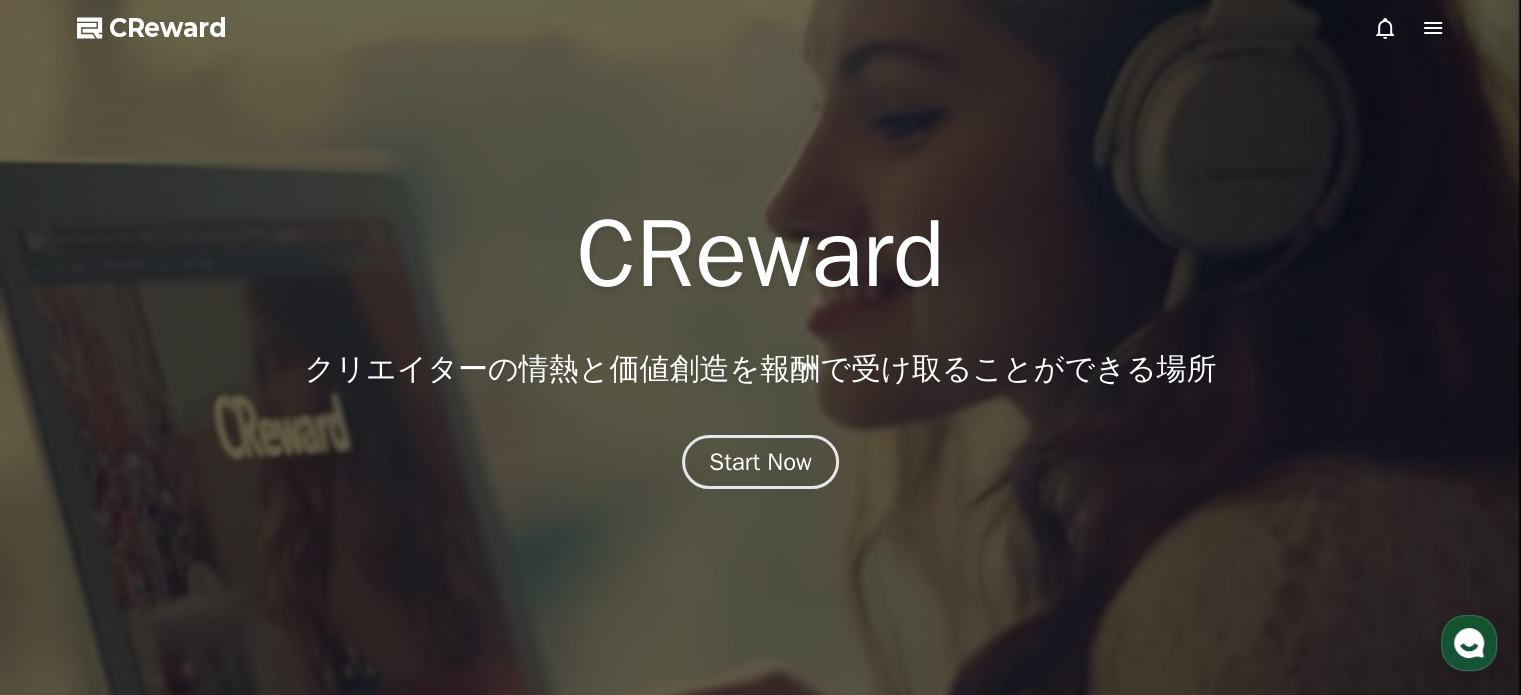 click 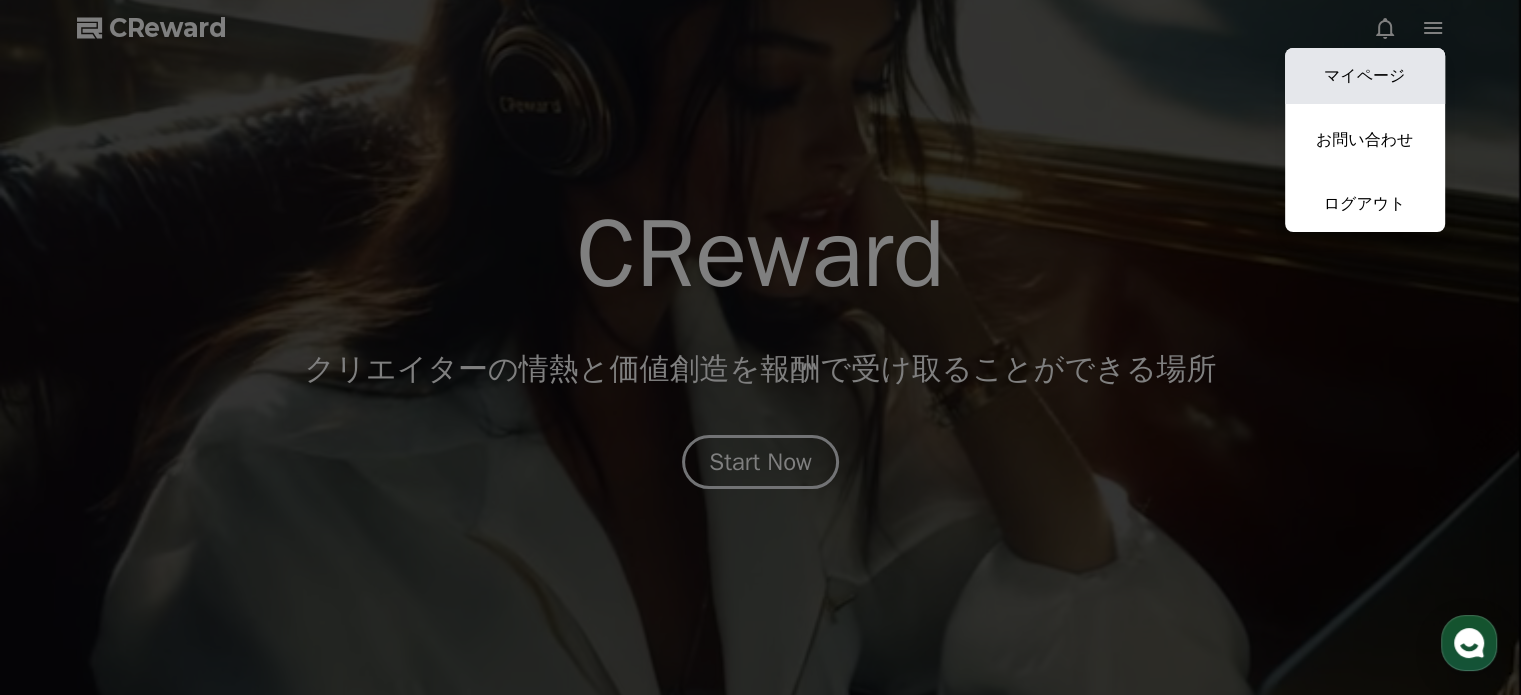 click on "マイページ" at bounding box center [1365, 76] 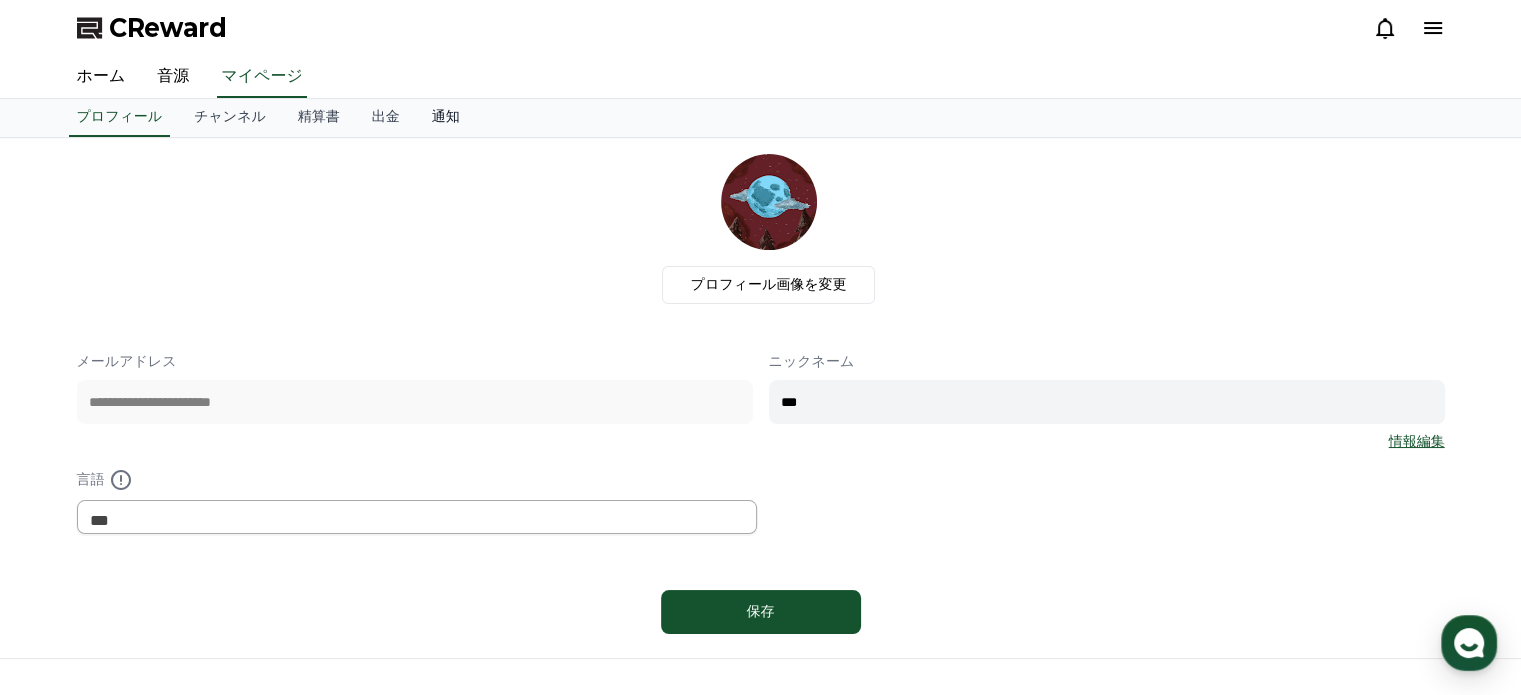 click on "通知" at bounding box center (446, 118) 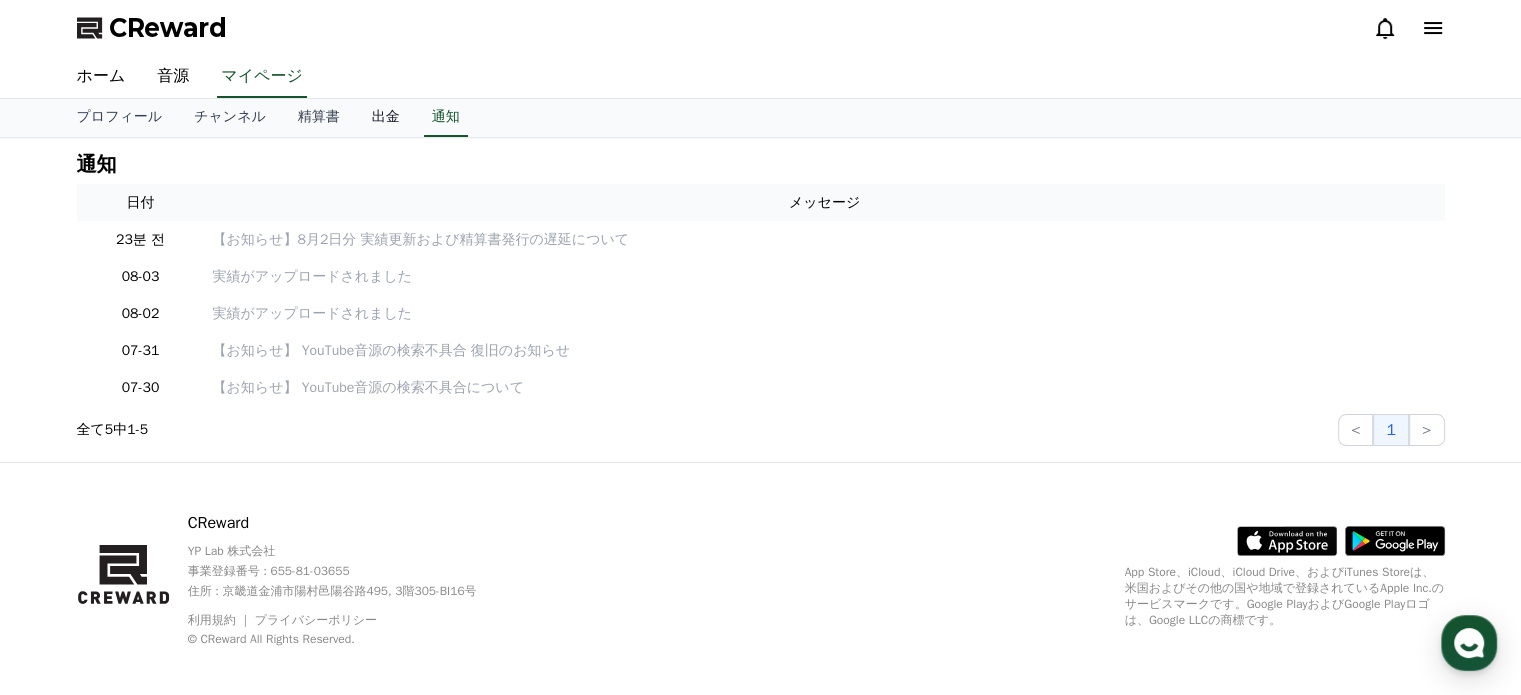 click on "出金" at bounding box center [386, 118] 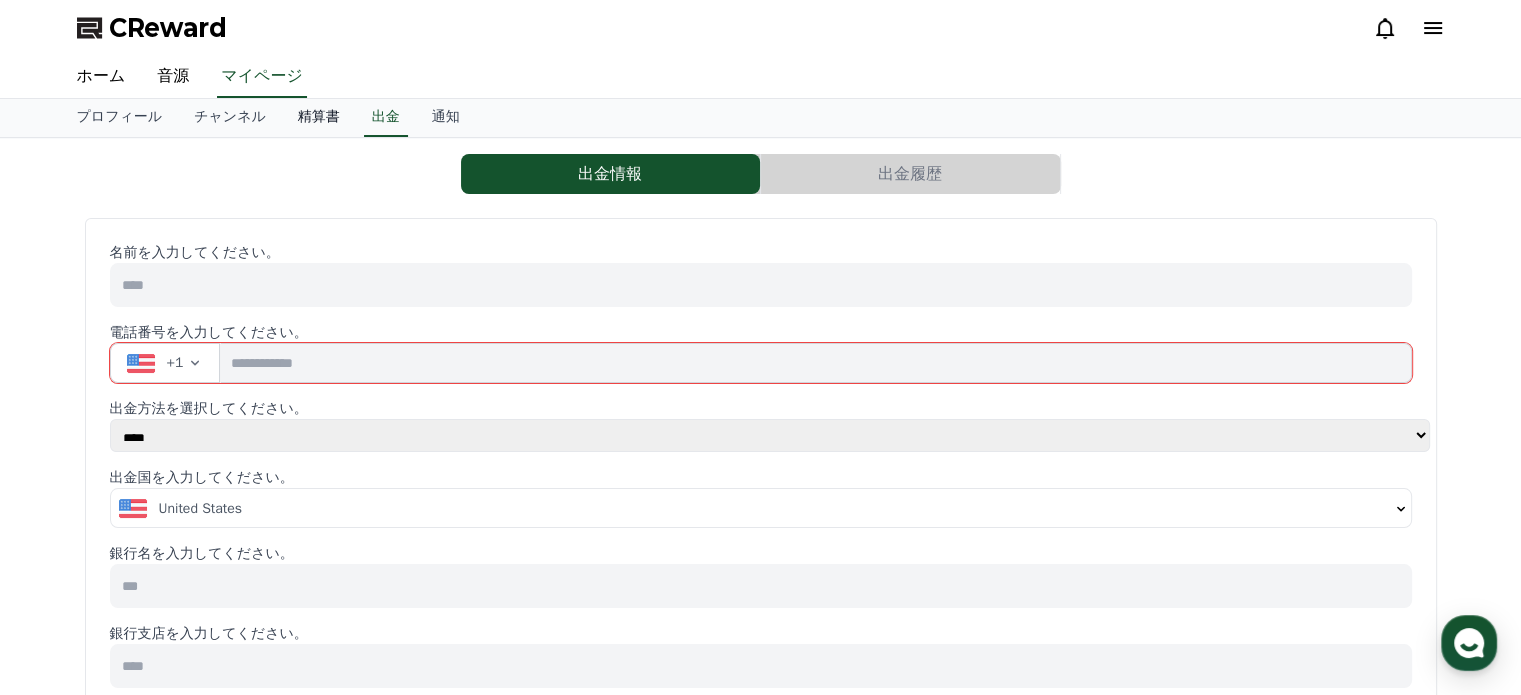 click on "精算書" at bounding box center [319, 118] 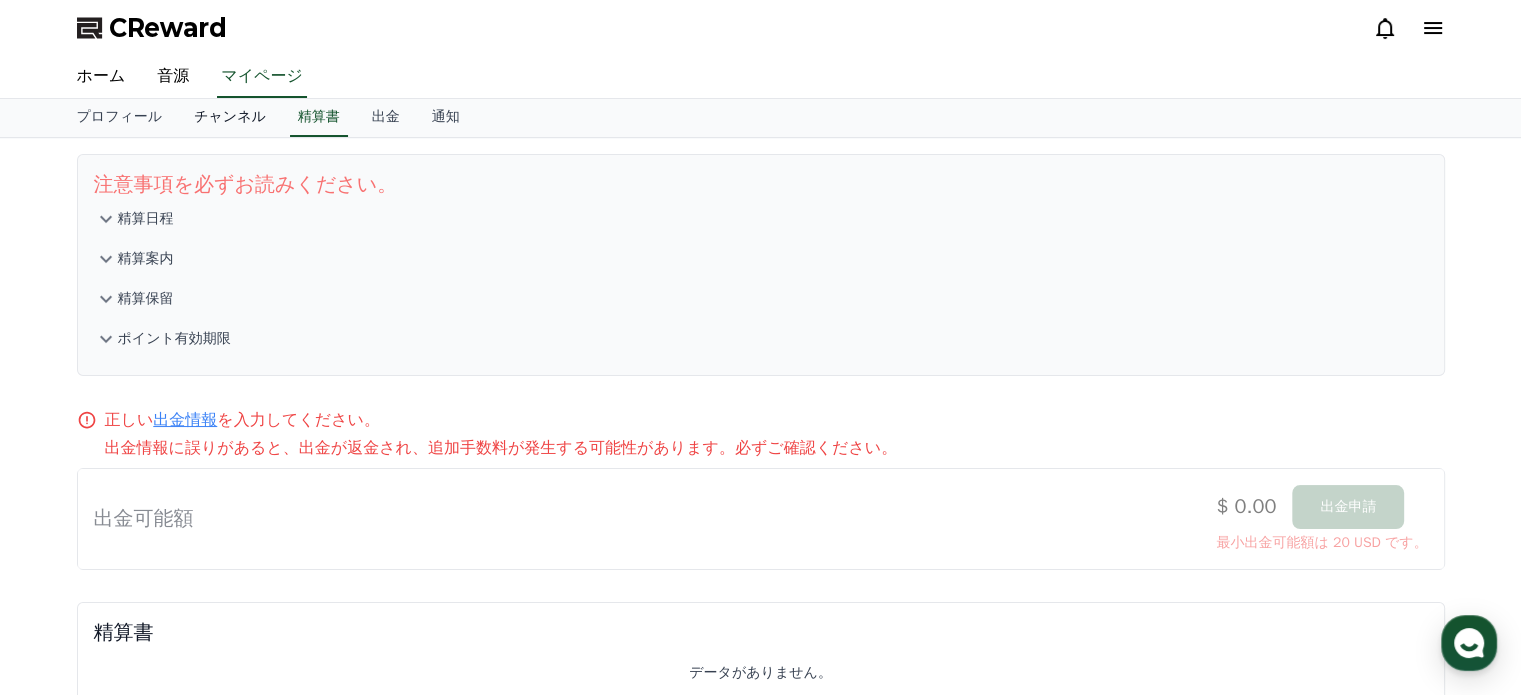click on "チャンネル" at bounding box center (230, 118) 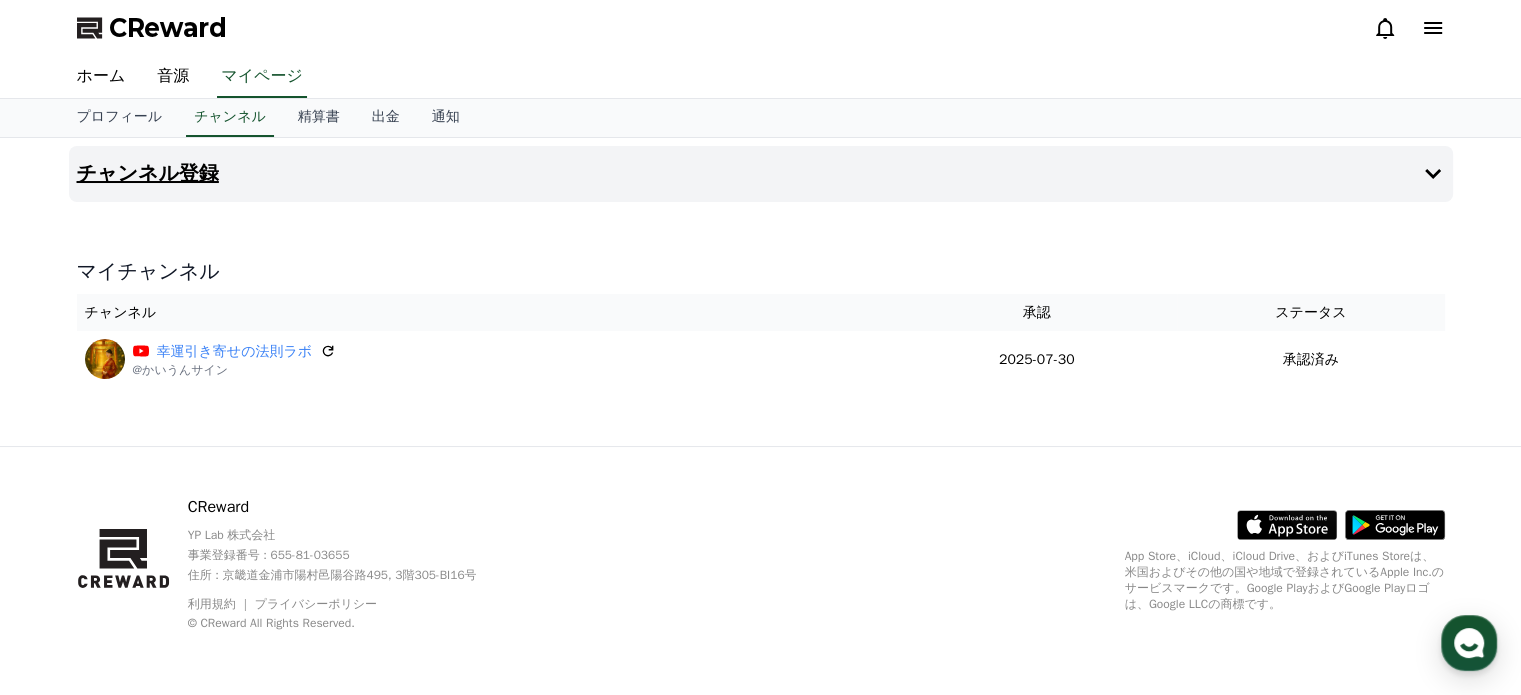 click on "チャンネル登録" at bounding box center (761, 174) 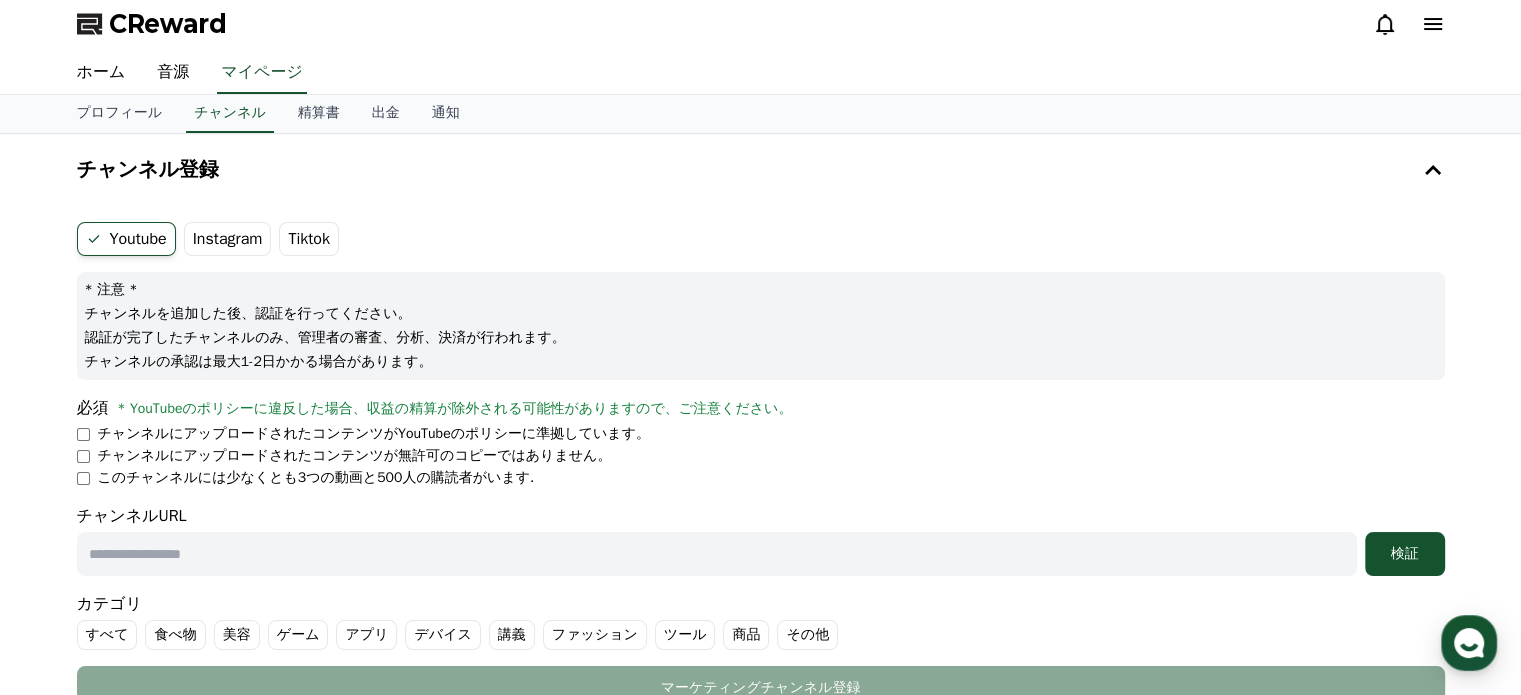 scroll, scrollTop: 0, scrollLeft: 0, axis: both 